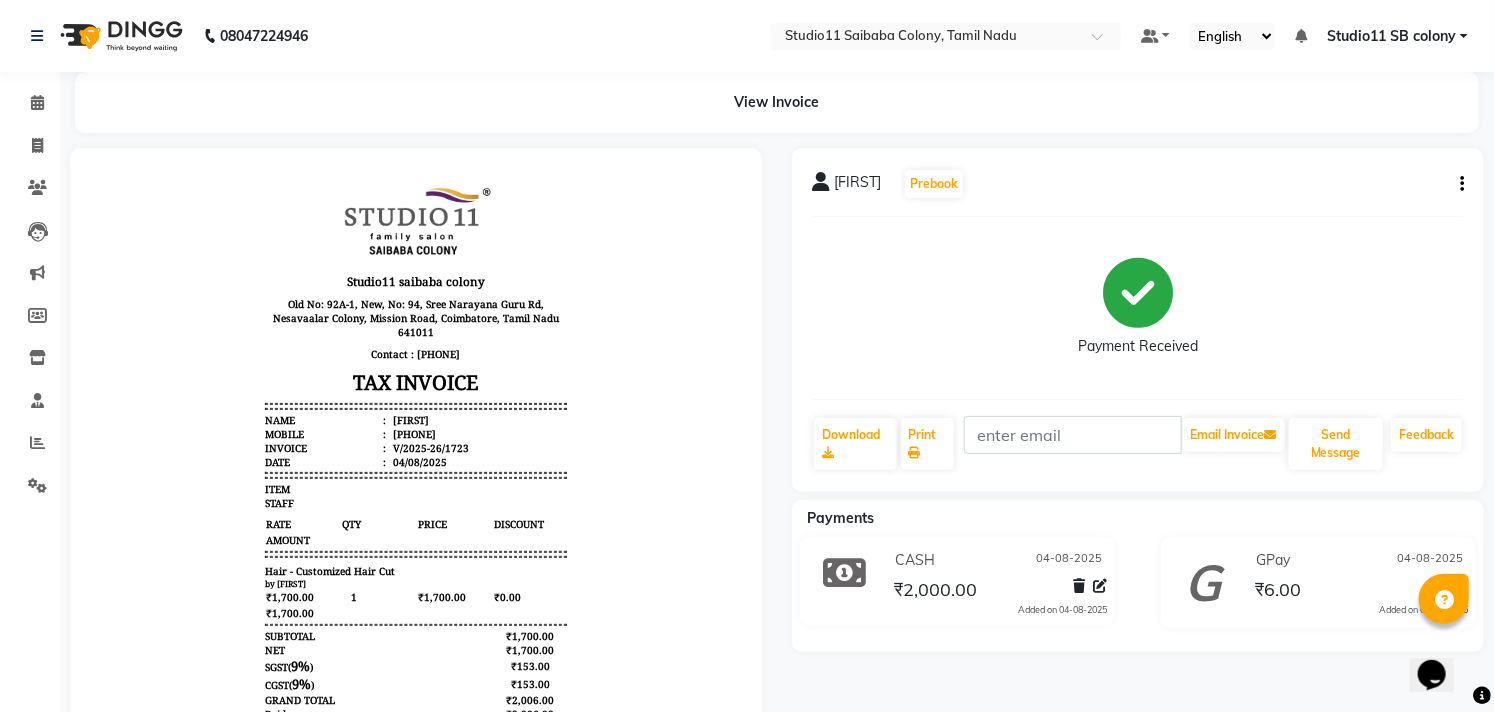 scroll, scrollTop: 8, scrollLeft: 0, axis: vertical 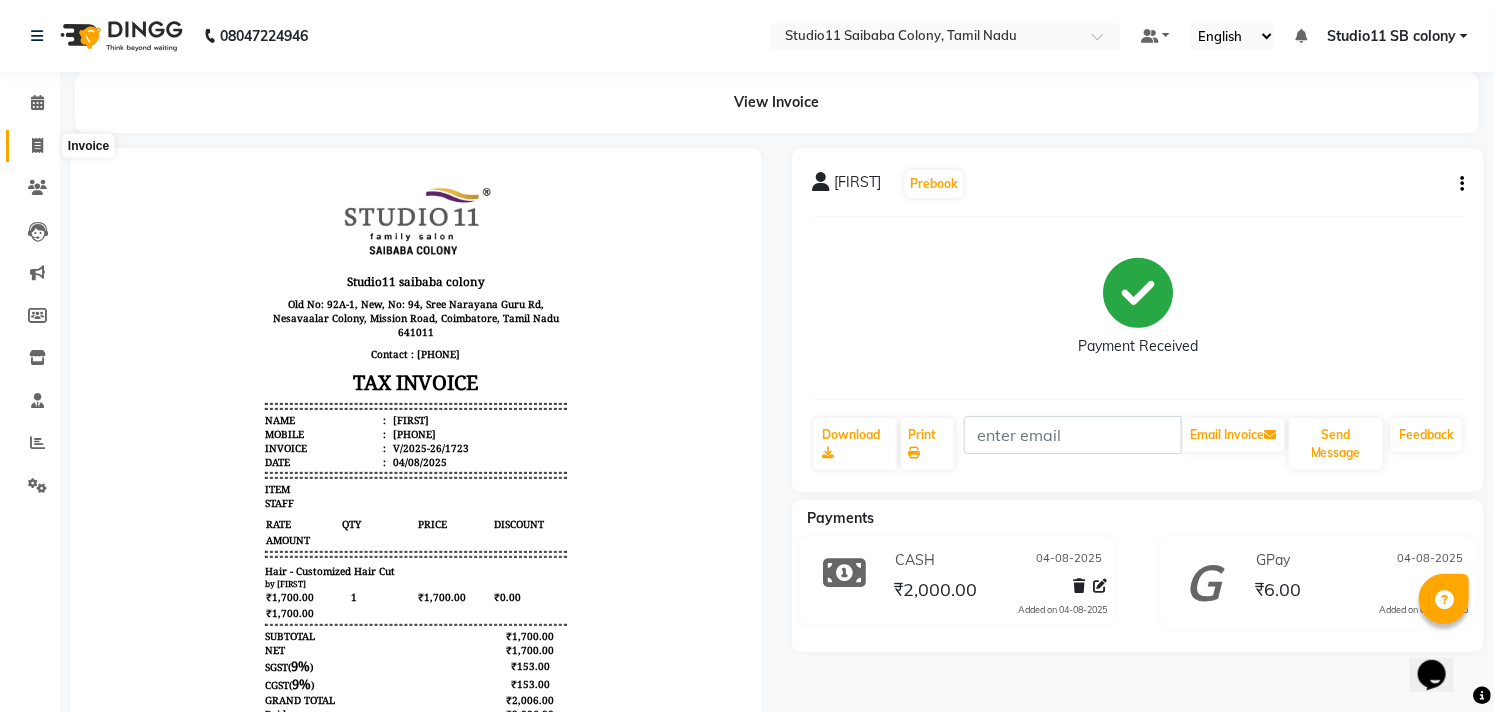 click 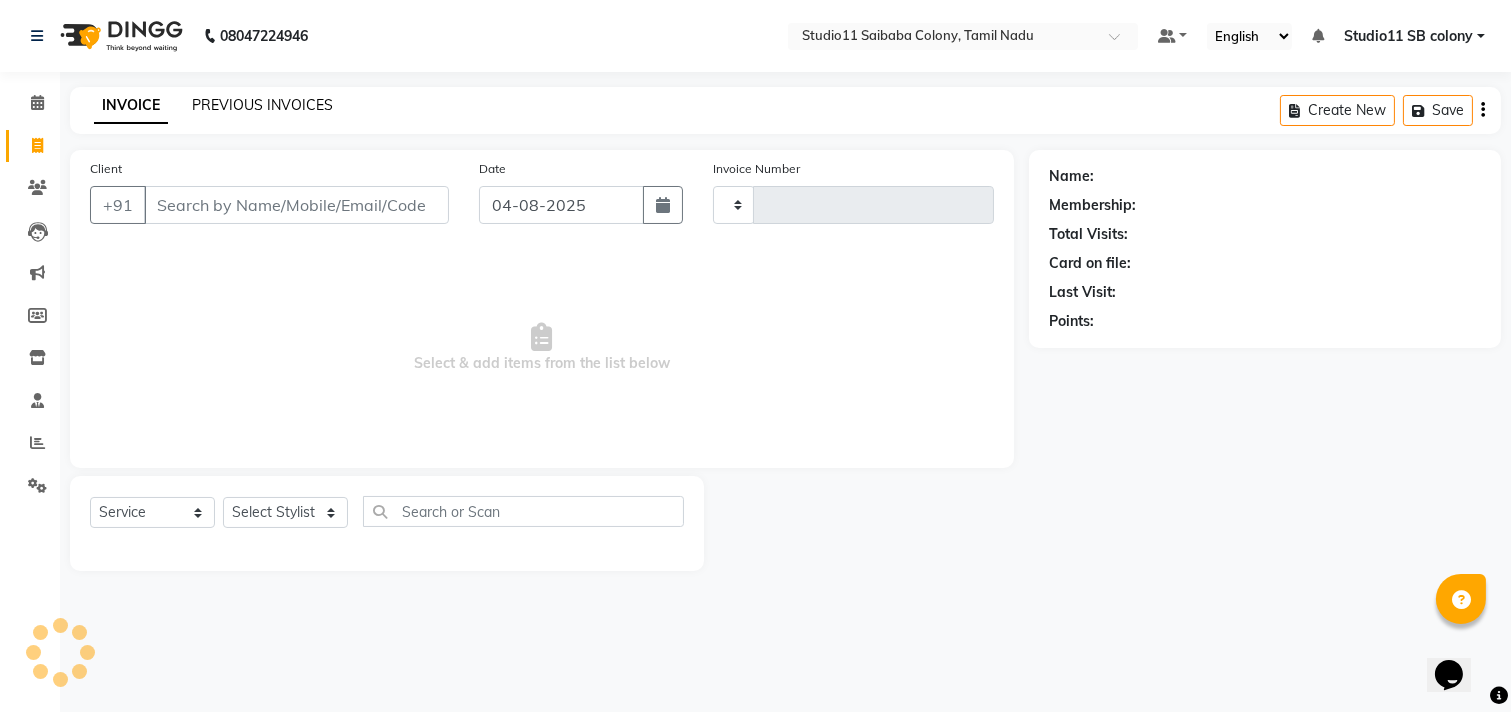 type on "1724" 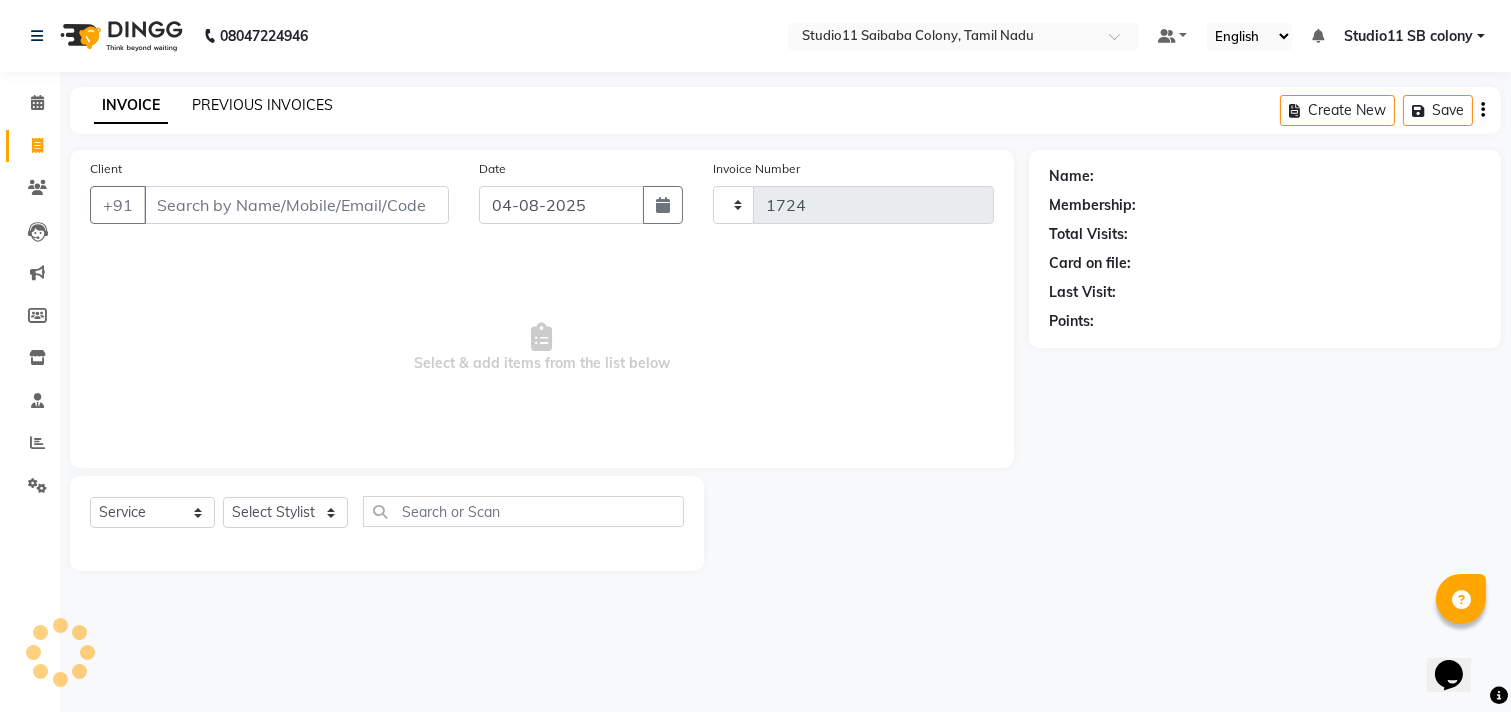 select on "7717" 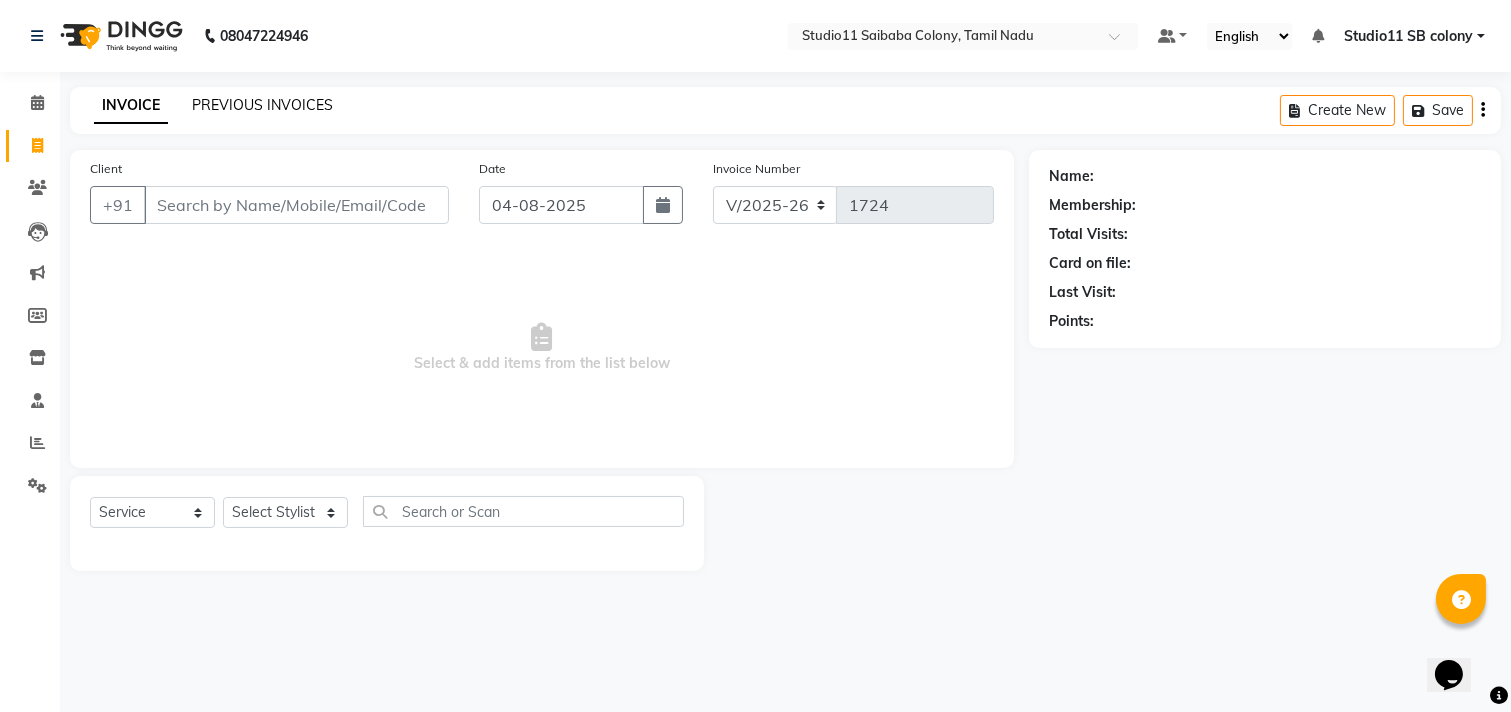 click on "PREVIOUS INVOICES" 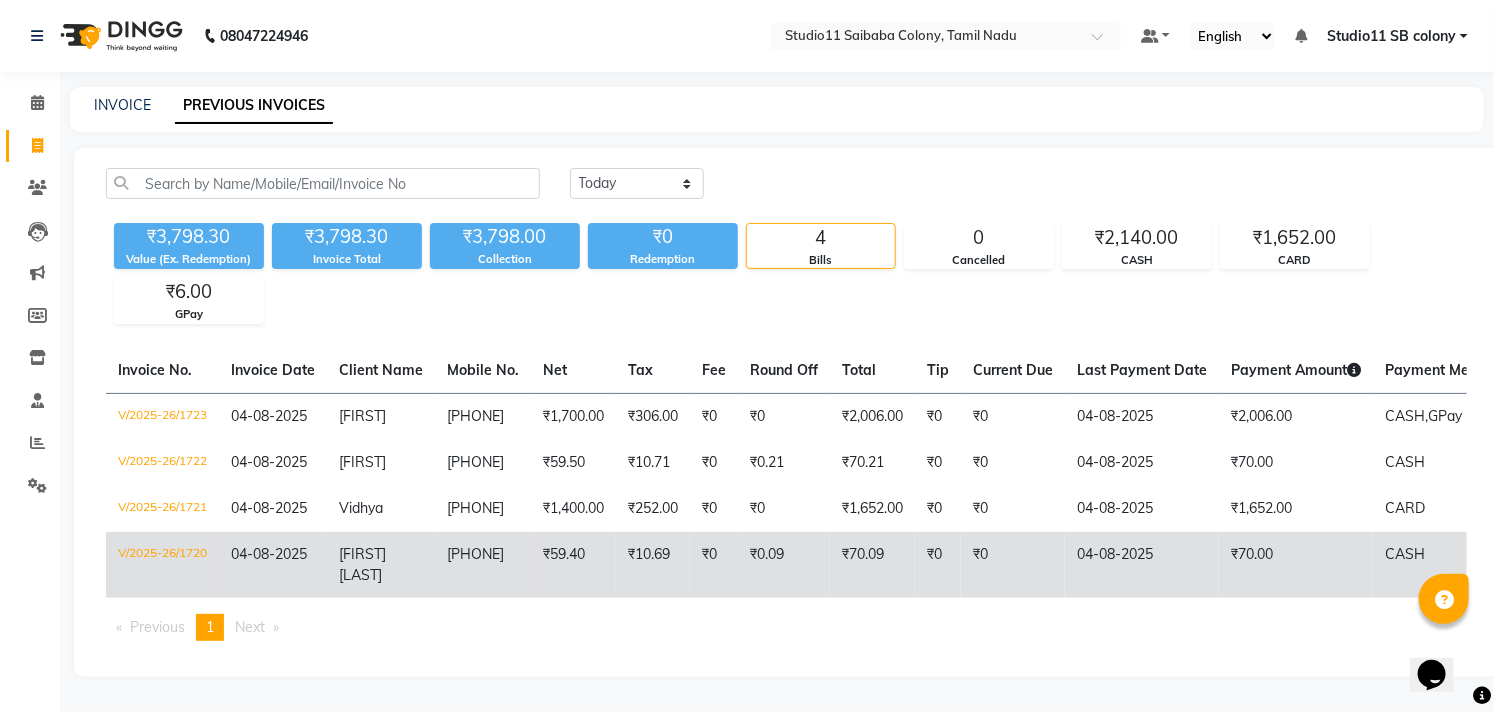 click on "9566570027" 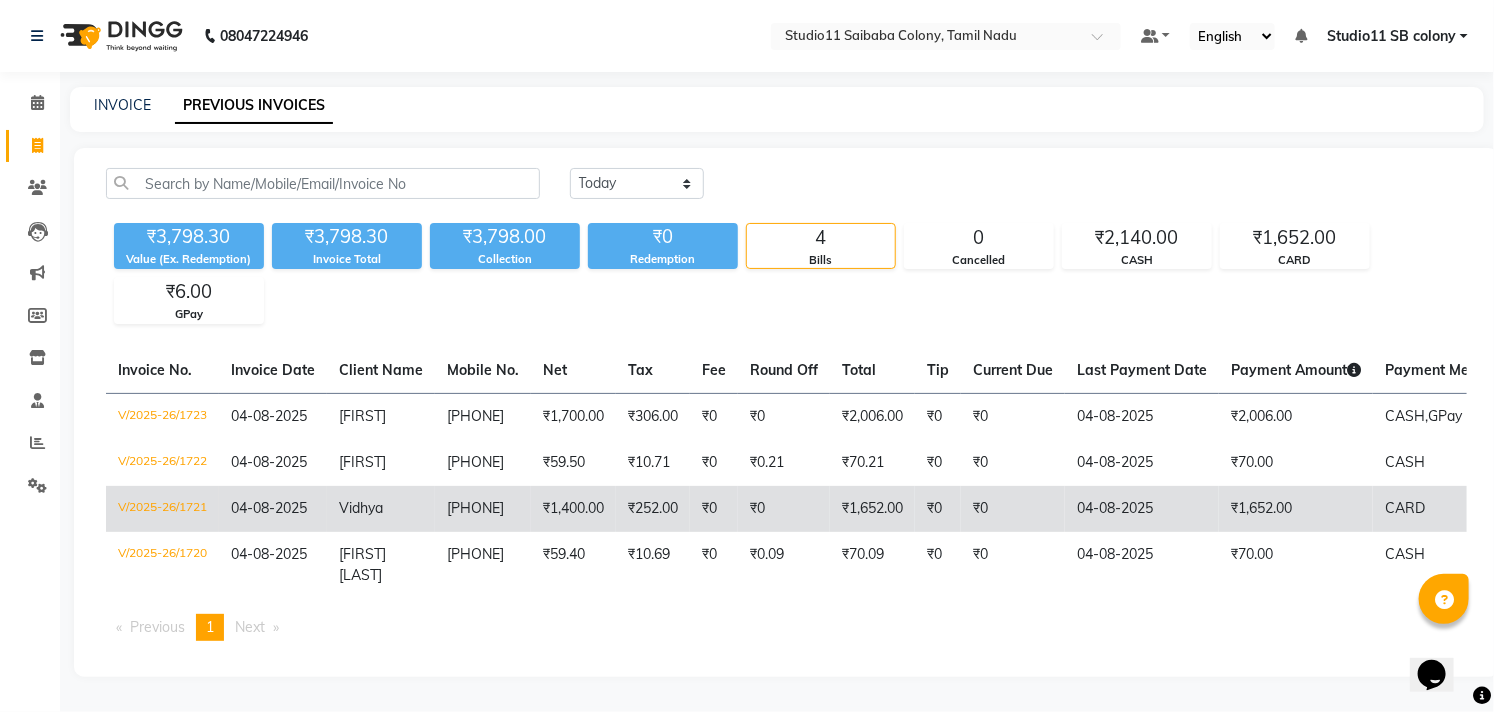 click on "9566786291" 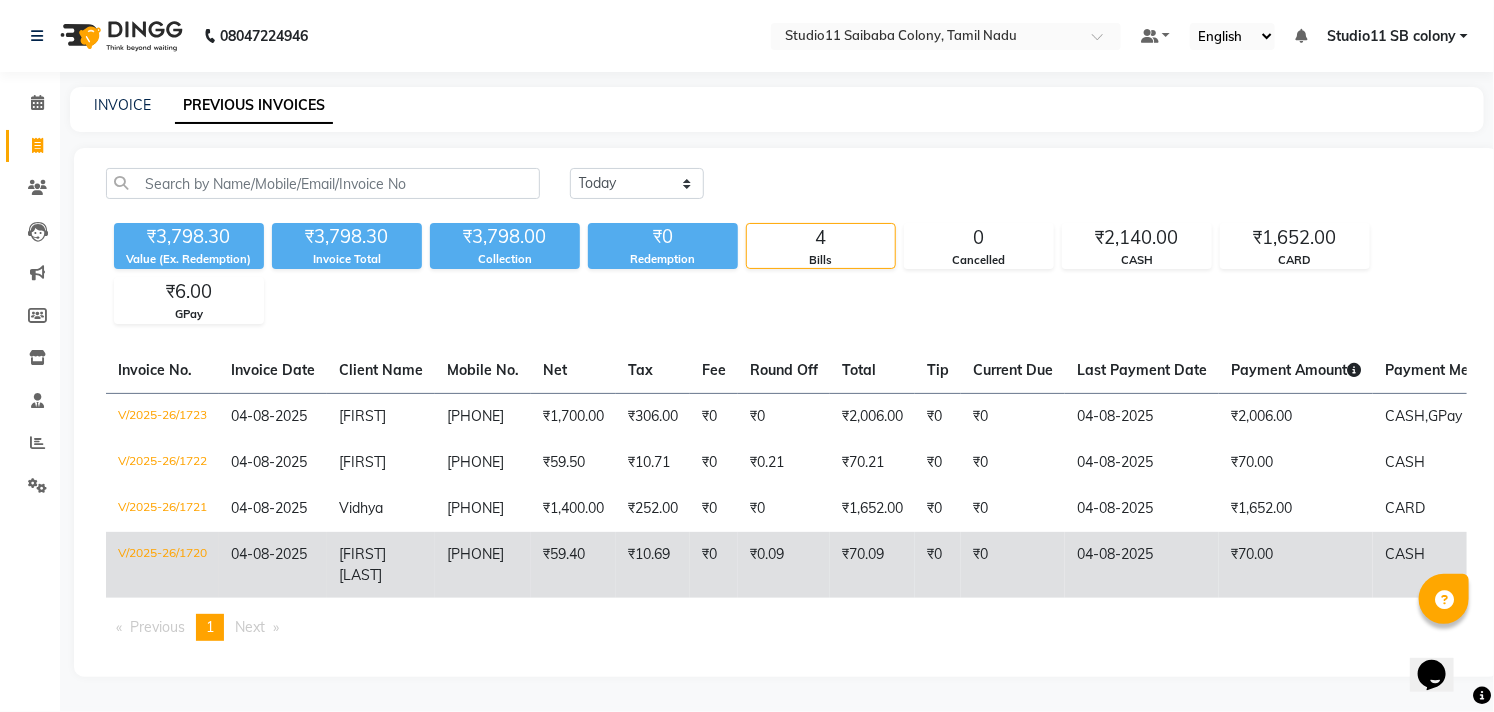 click on "Vijaya lakshmi" 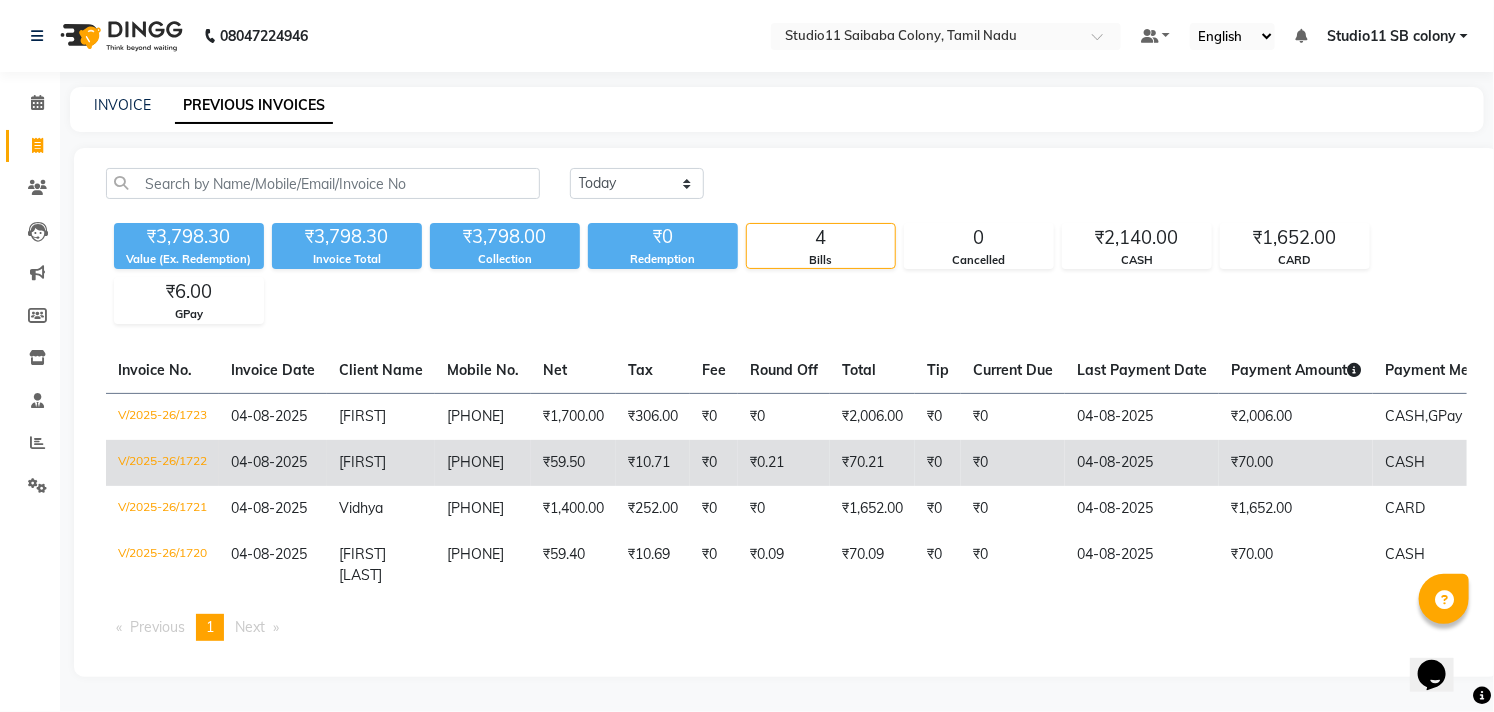 click on "8098979584" 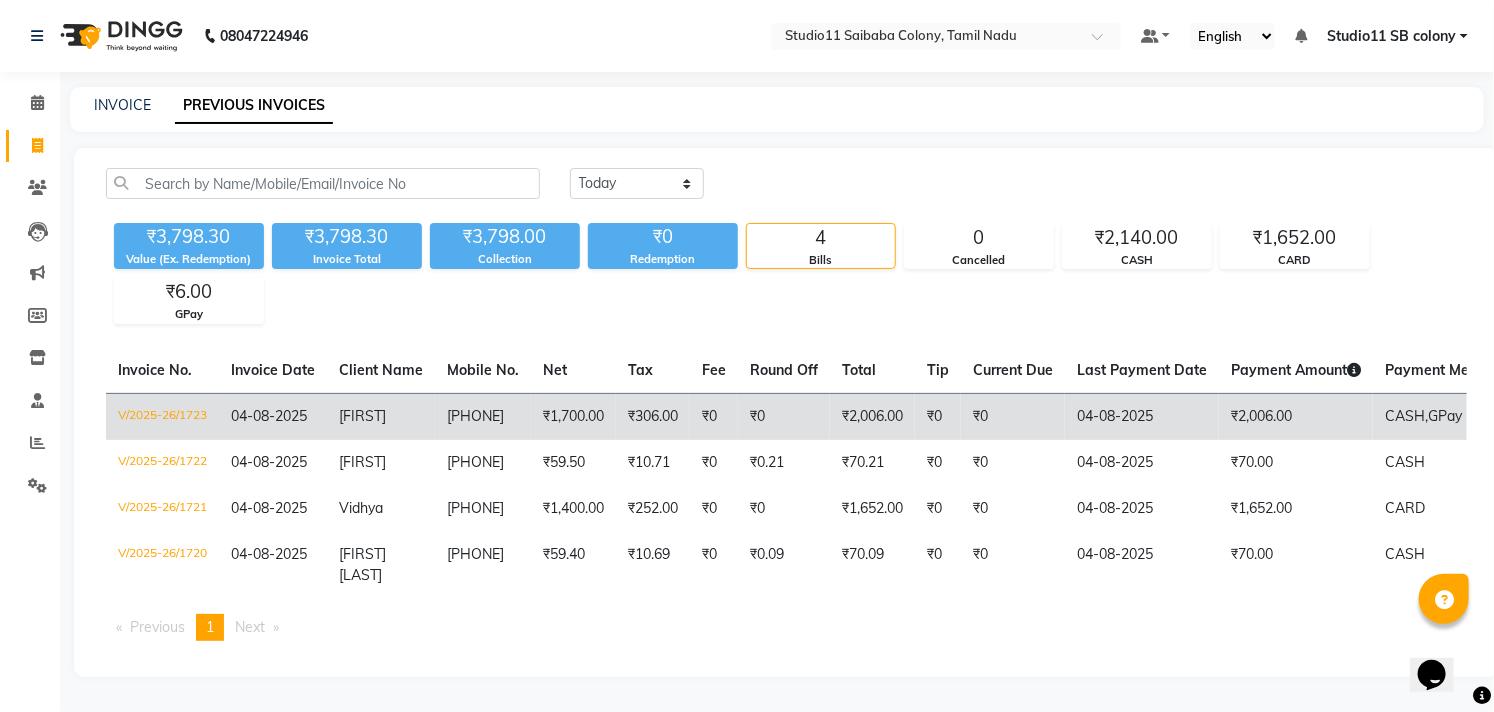 click on "9385485185" 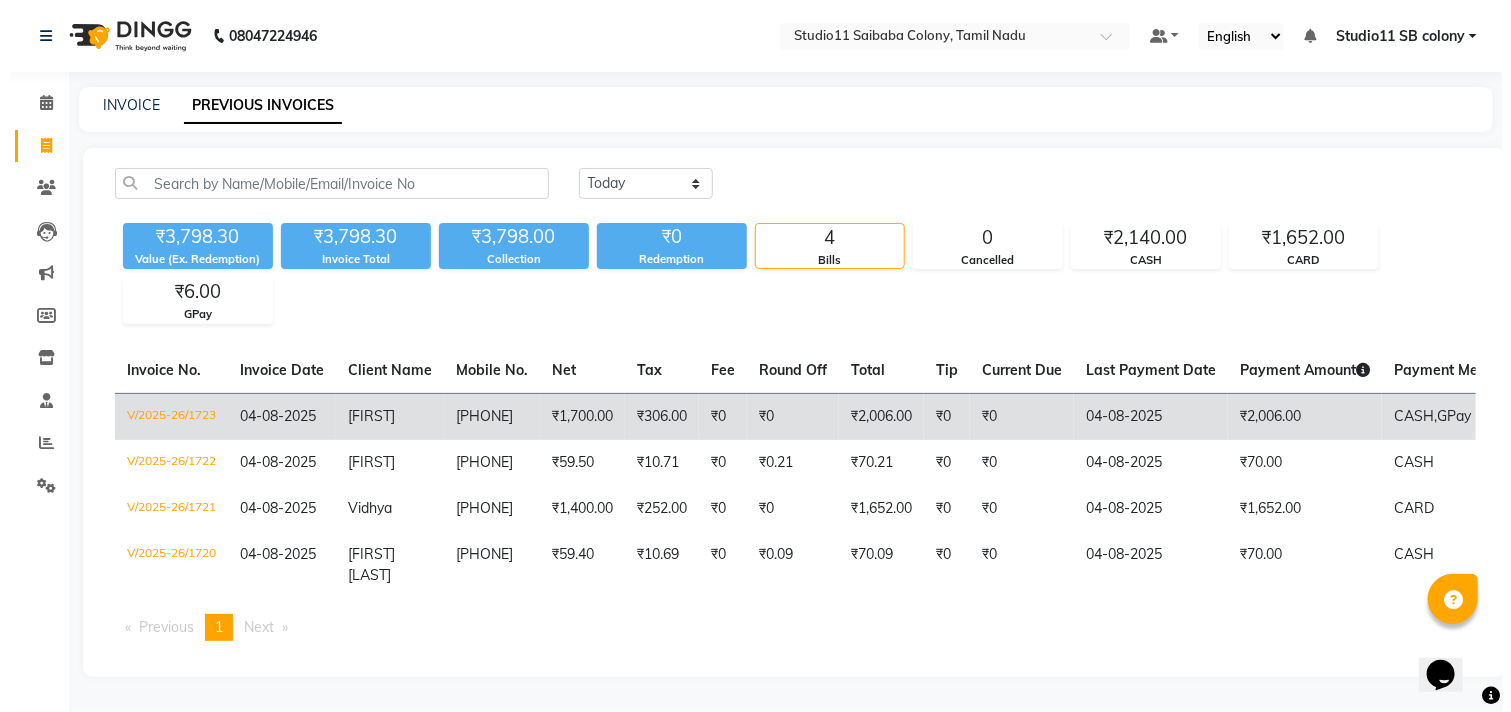 scroll, scrollTop: 0, scrollLeft: 0, axis: both 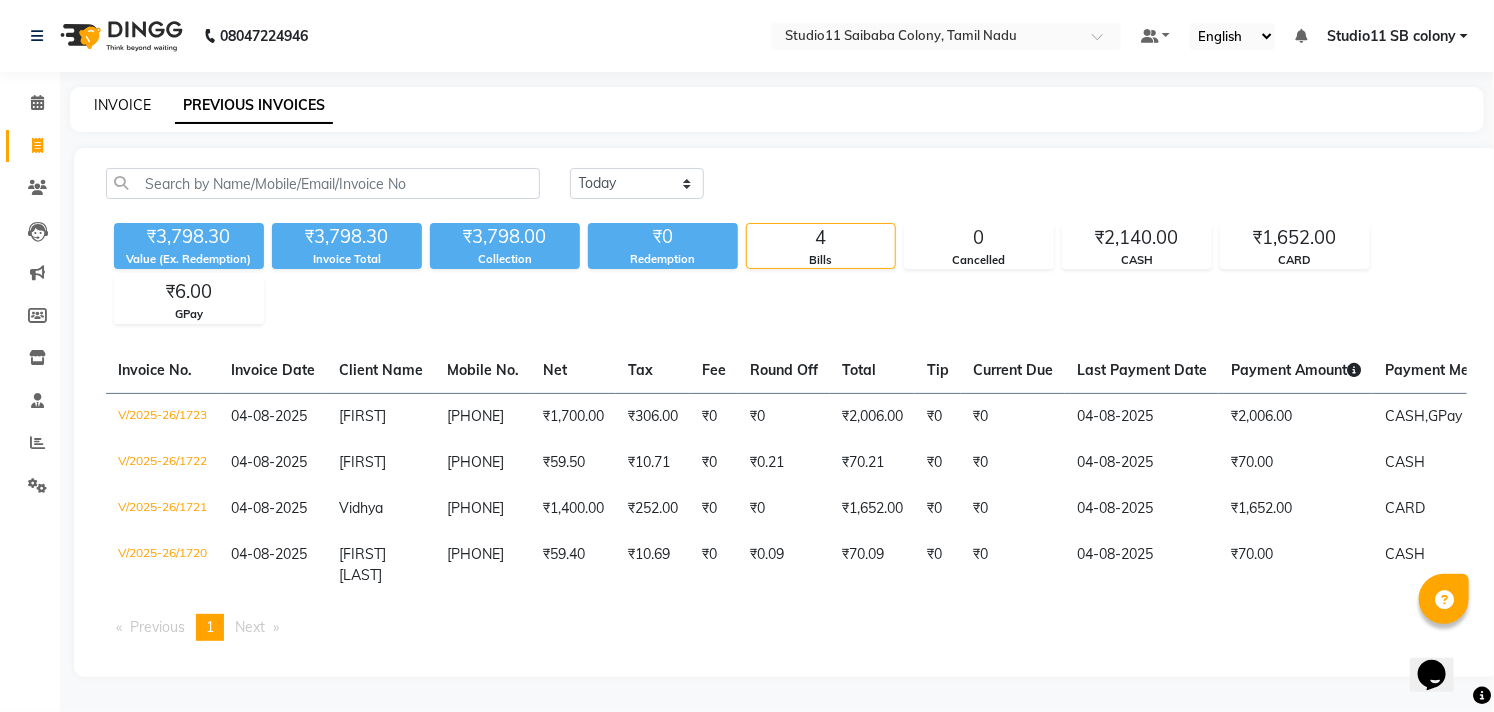 drag, startPoint x: 145, startPoint y: 103, endPoint x: 211, endPoint y: 64, distance: 76.66159 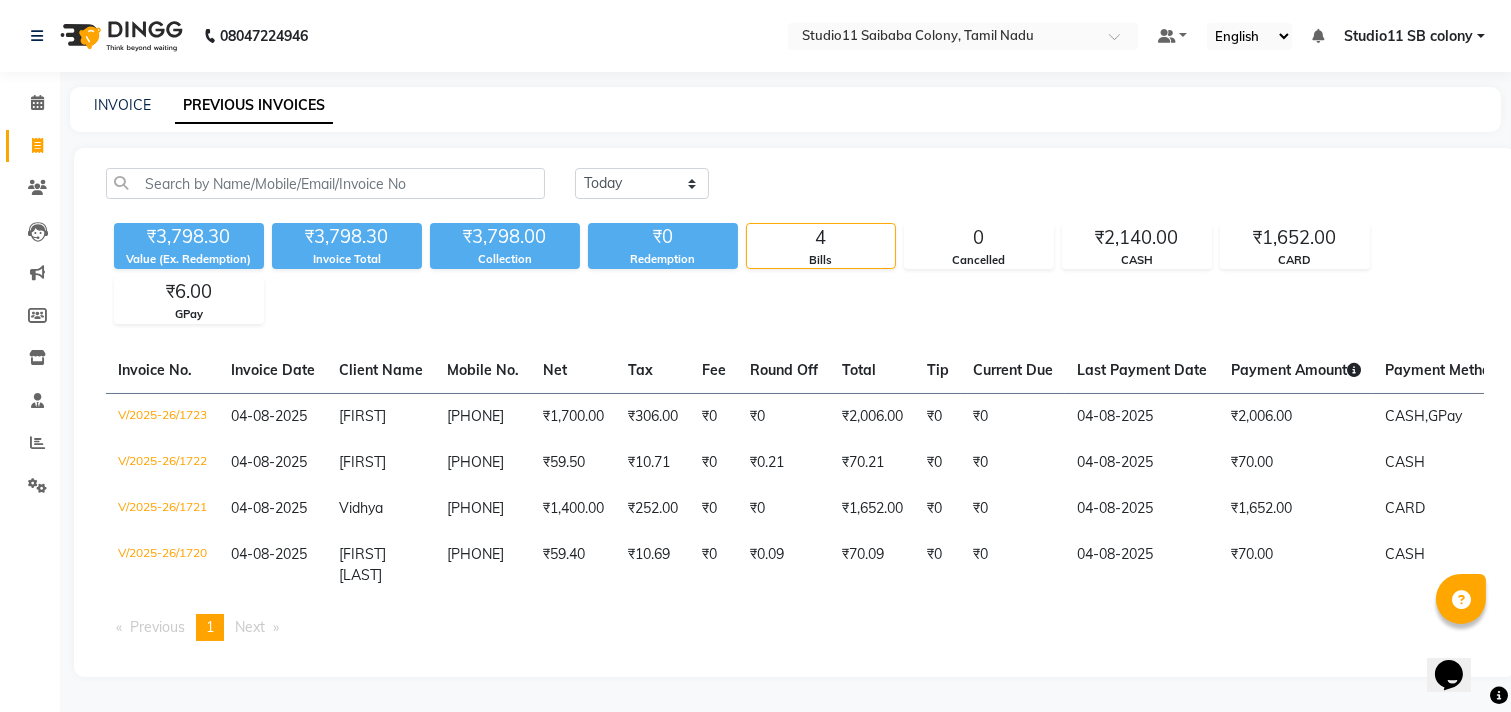 select on "service" 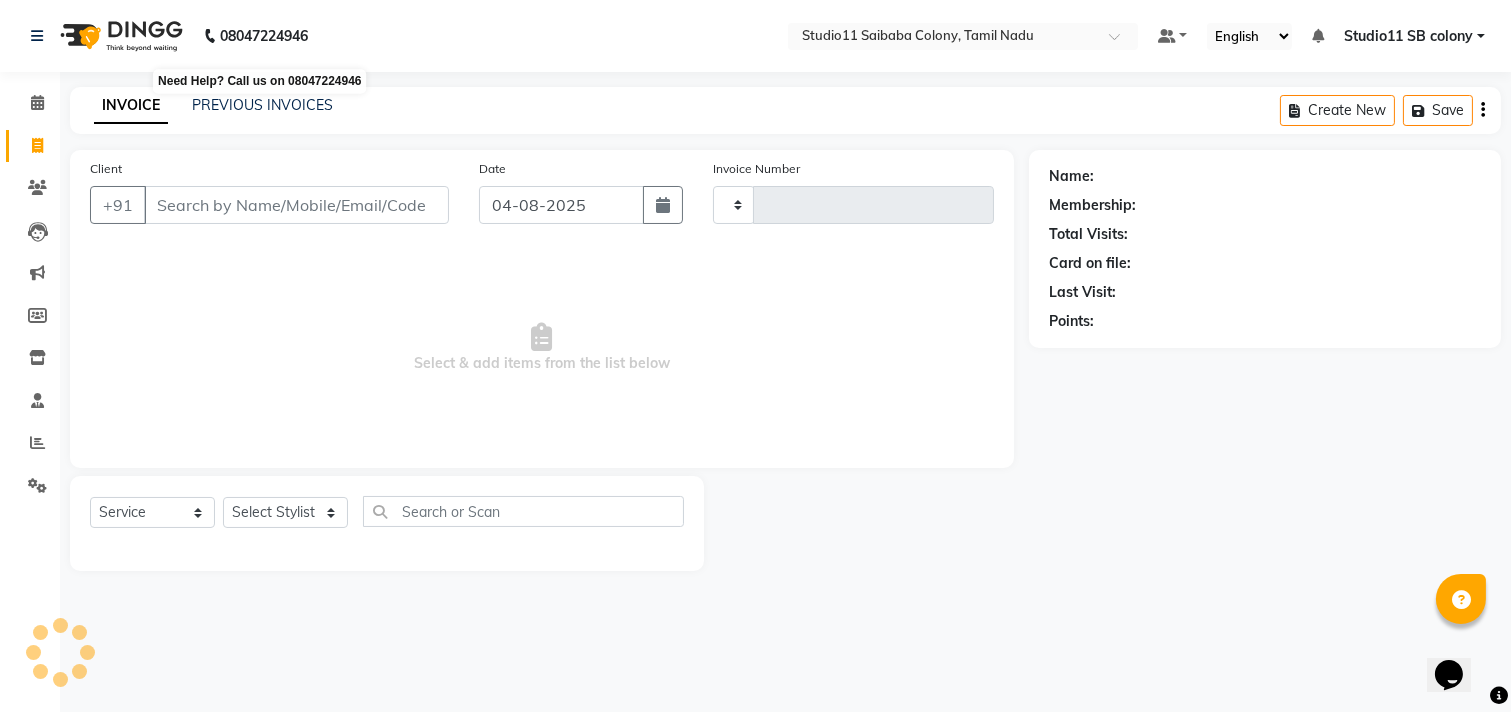type on "1724" 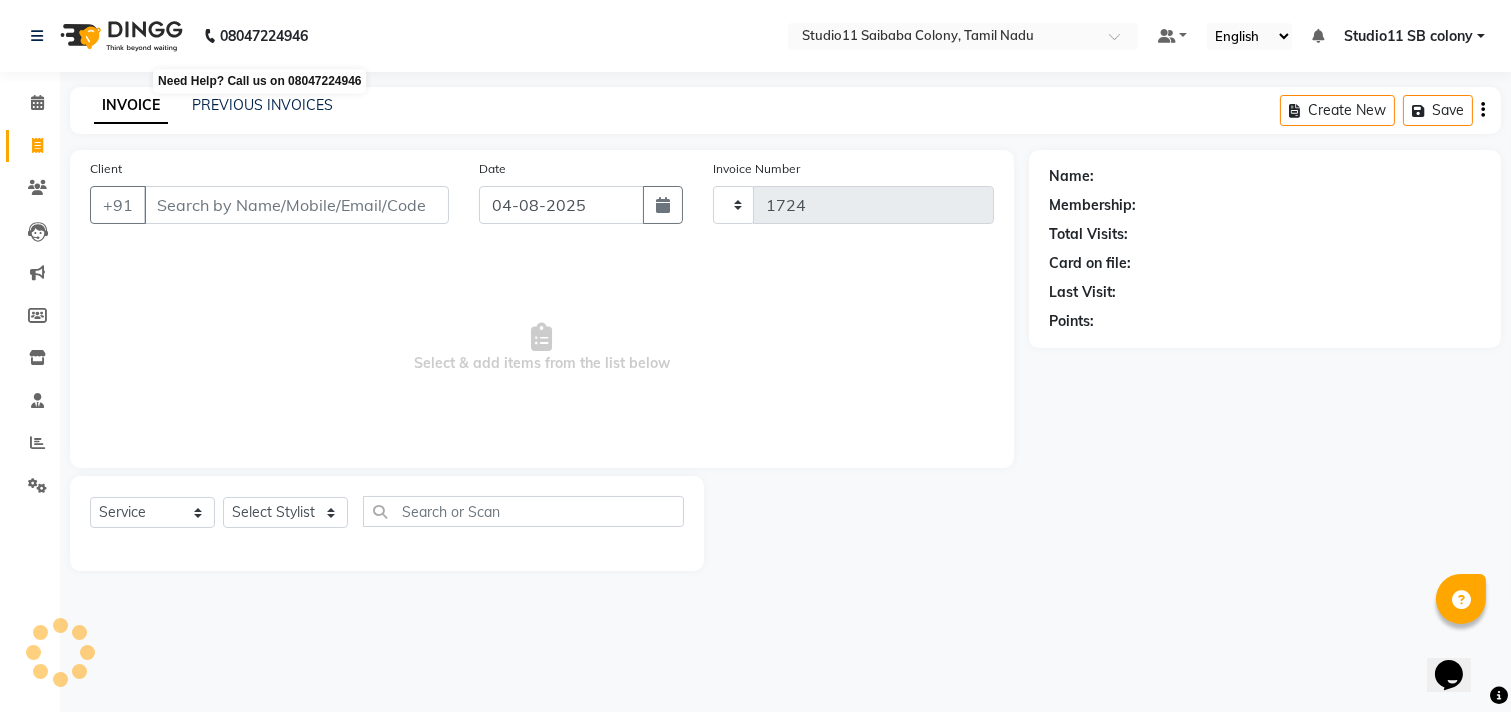 select on "7717" 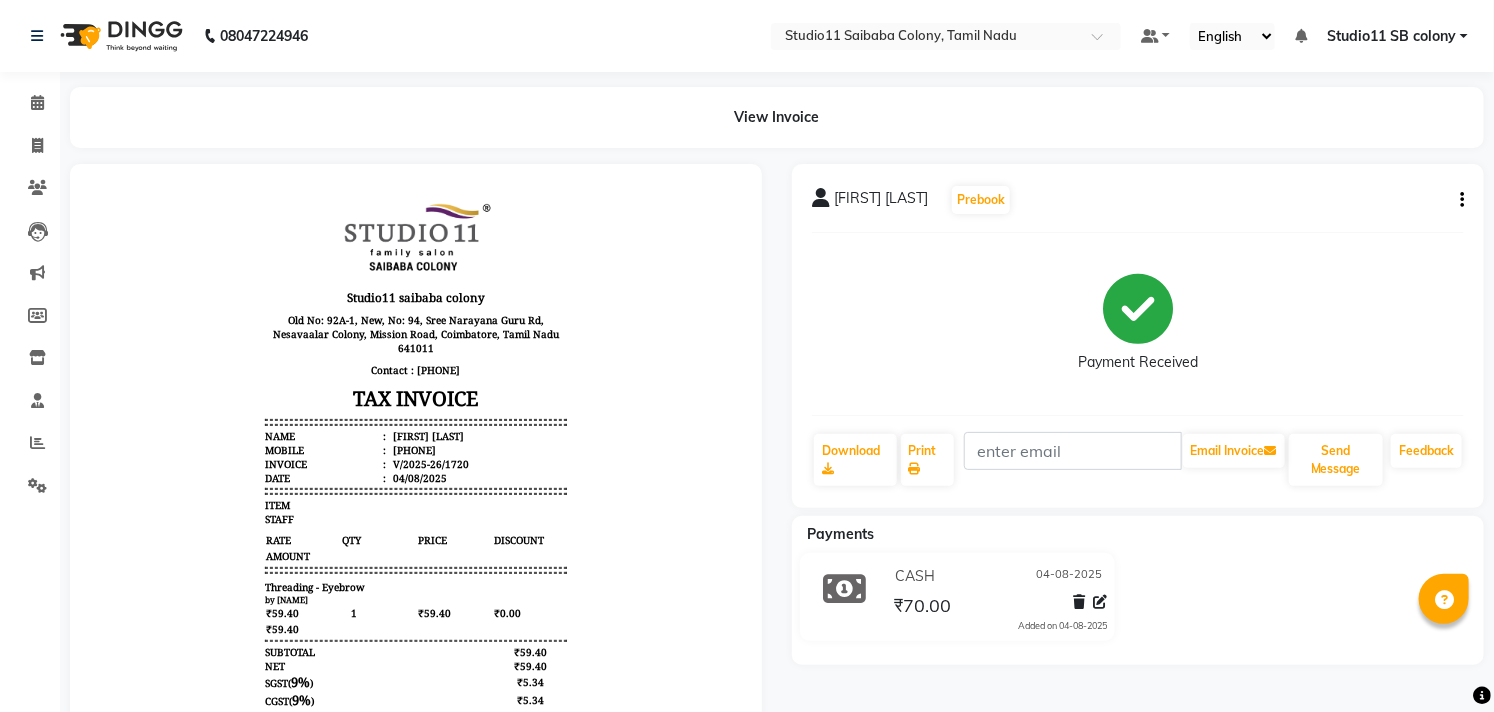 scroll, scrollTop: 0, scrollLeft: 0, axis: both 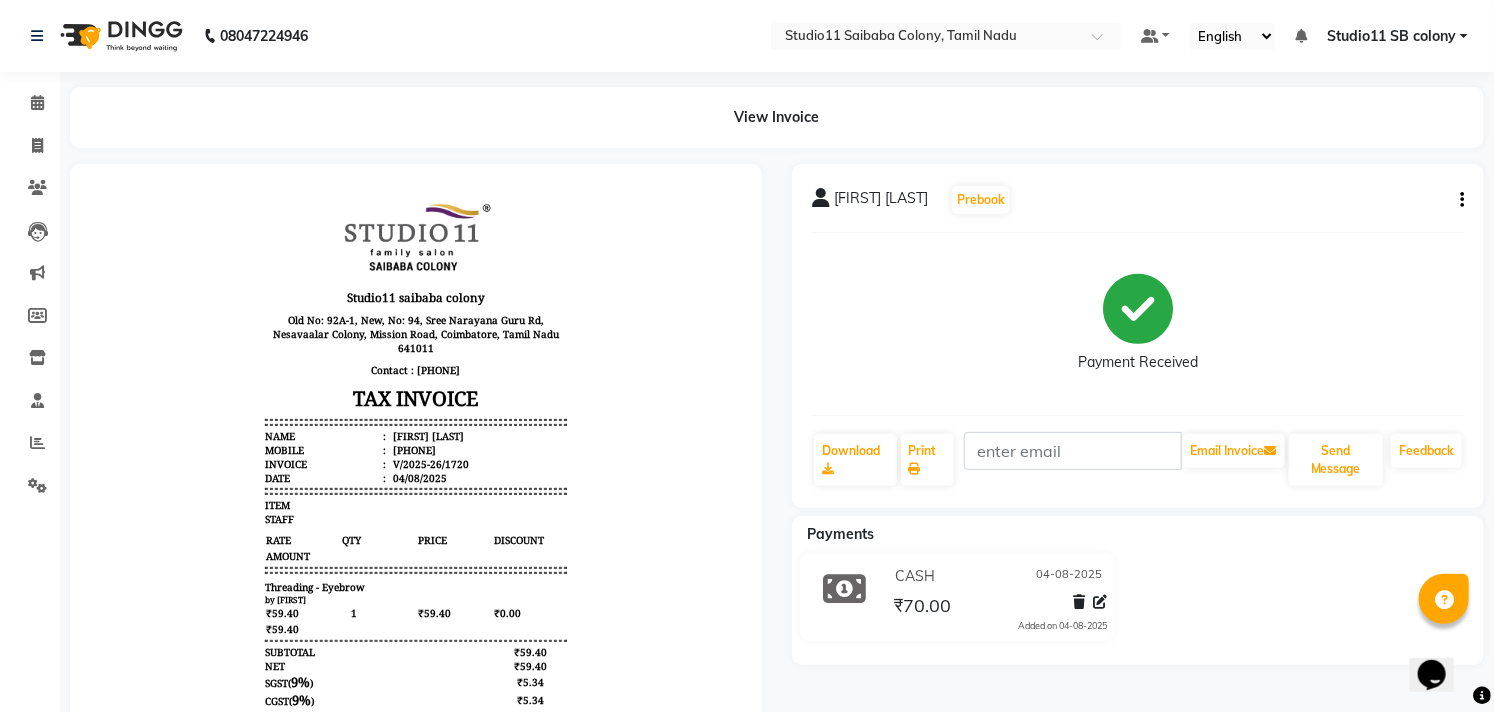 click on "[FIRST] [LAST]   Prebook   Payment Received  Download  Print   Email Invoice   Send Message Feedback" 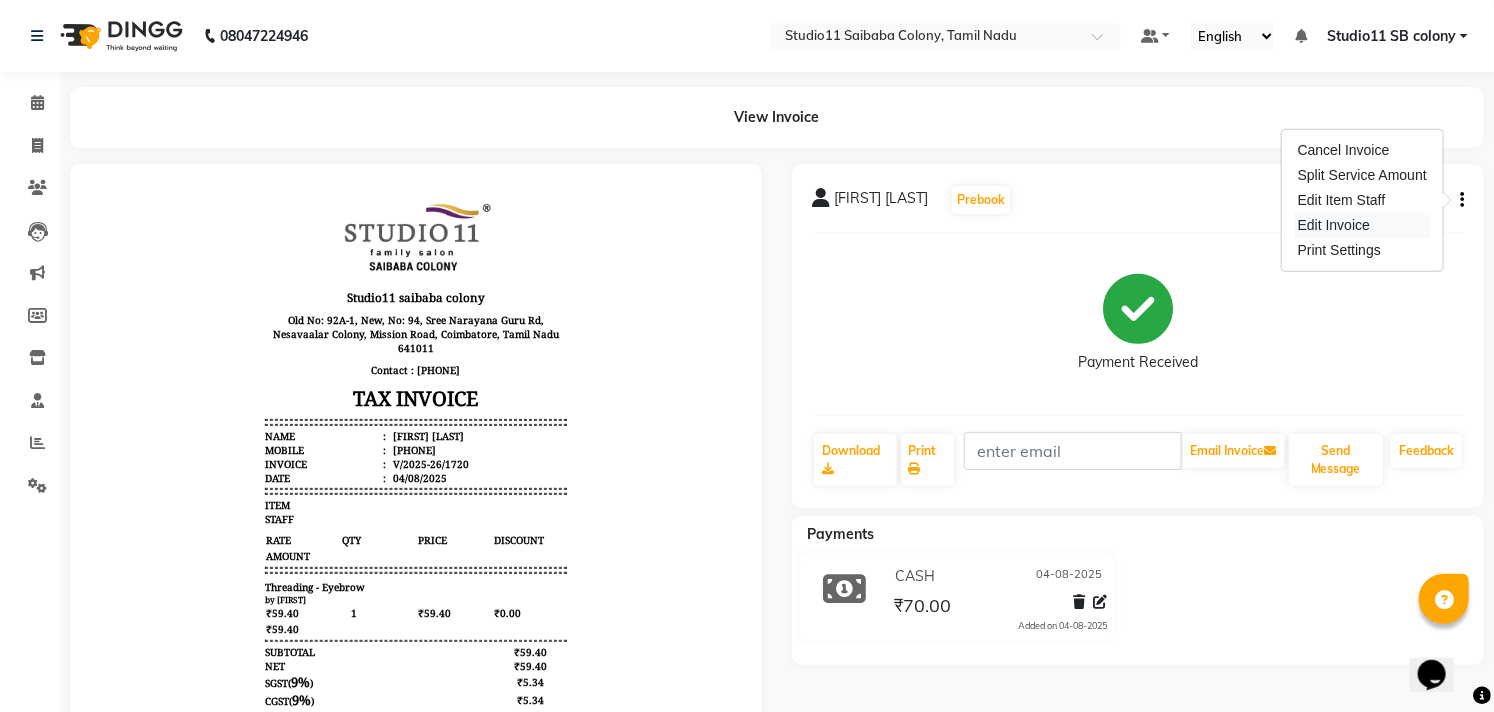 click on "Edit Invoice" at bounding box center [1362, 225] 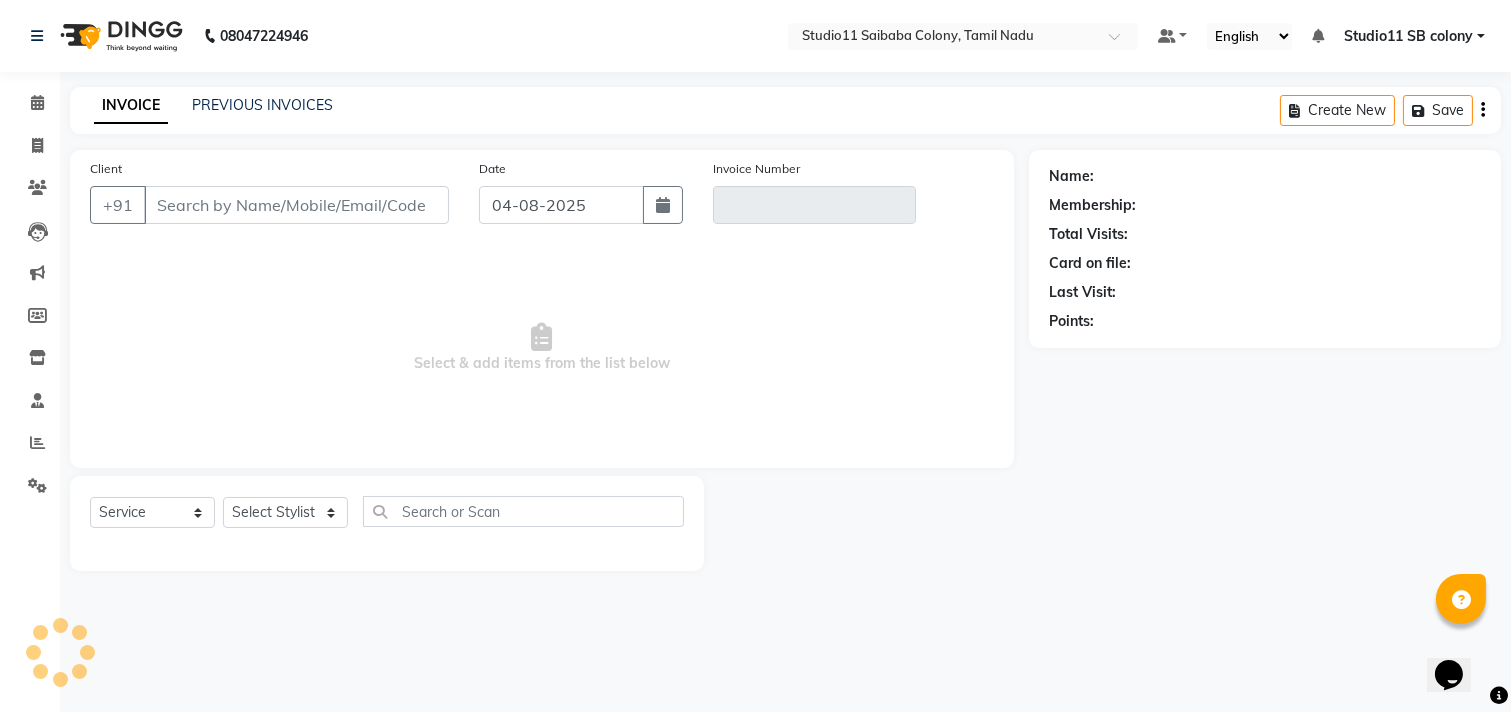 type on "9566570027" 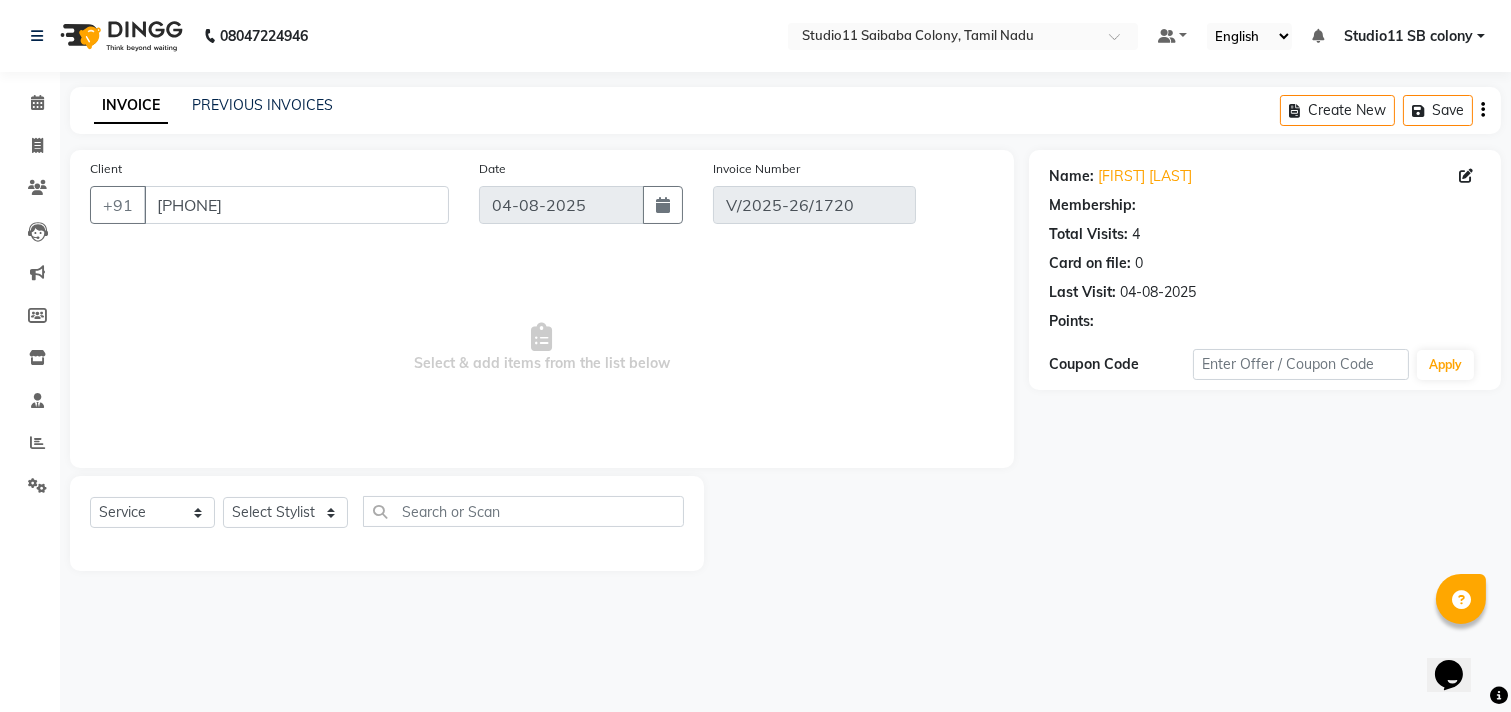 select on "select" 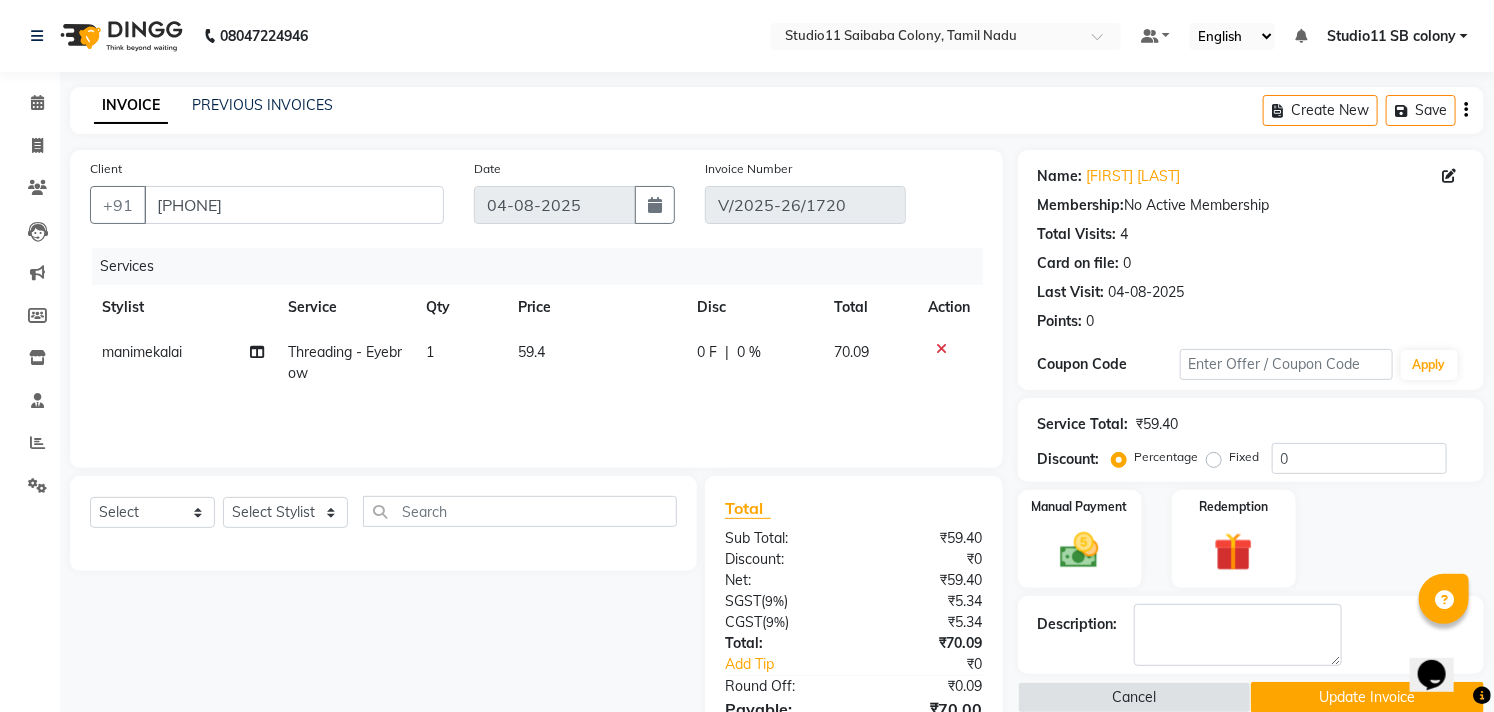 click on "manimekalai" 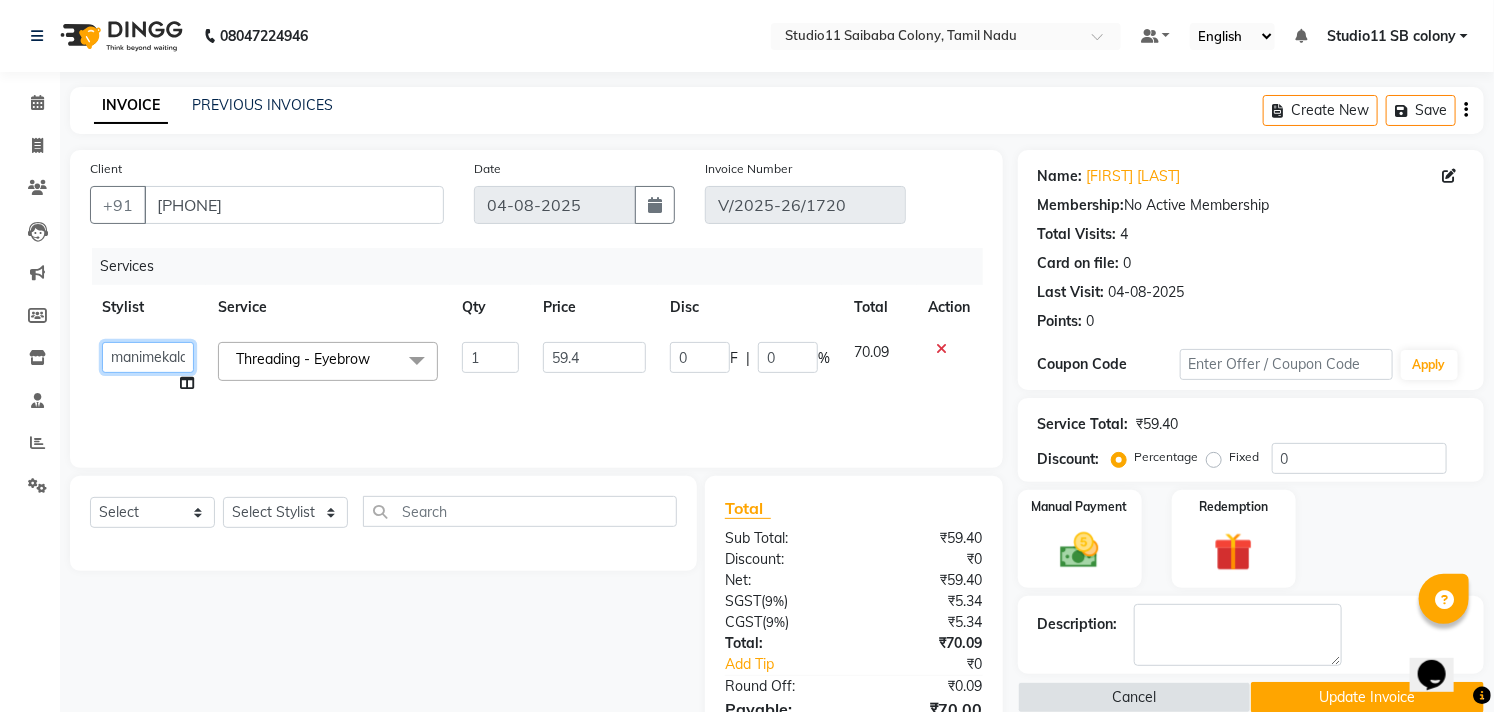 click on "Afzal   Akbar   Dani   Jeni   Josna   kaif   lavanya   manimekalai   Praveen   Sonu   Studio11 SB colony   Tahir   tamil" 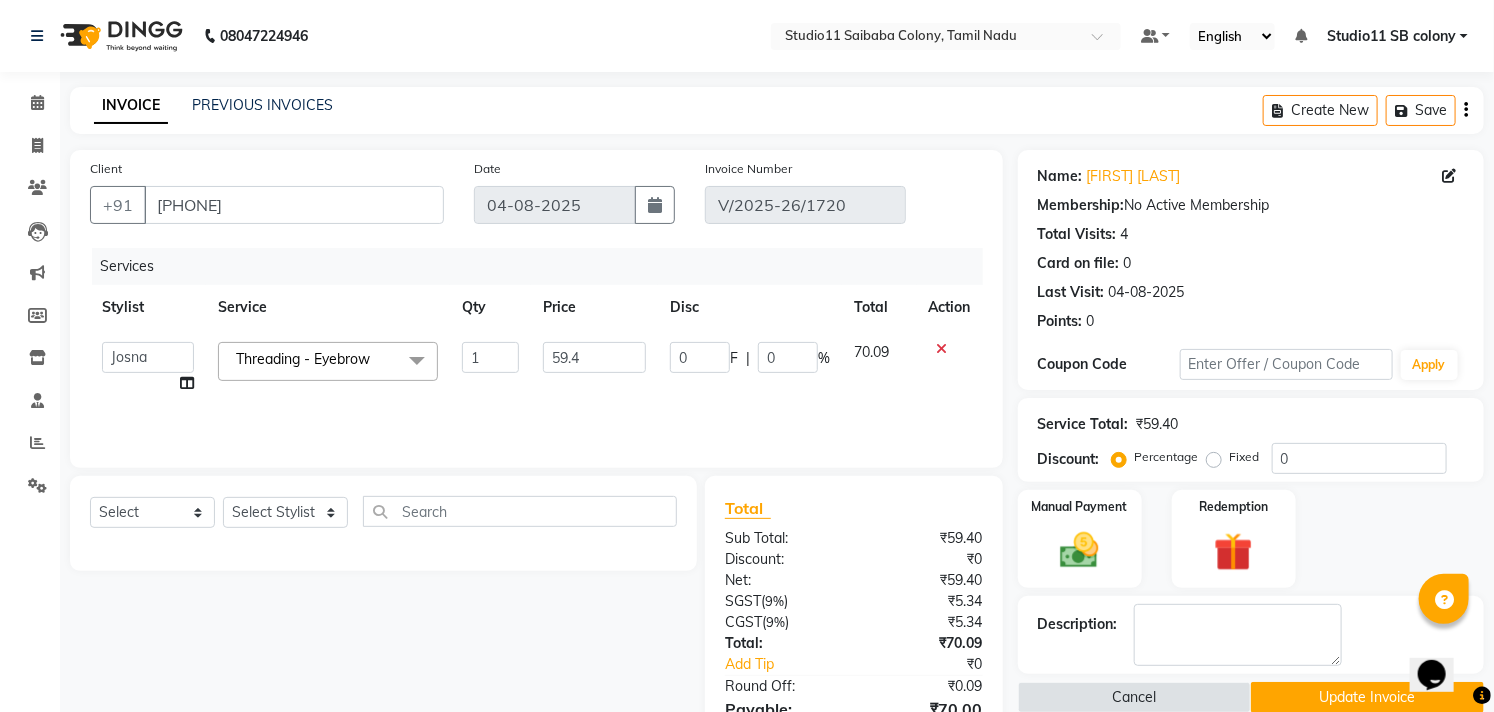 select on "68719" 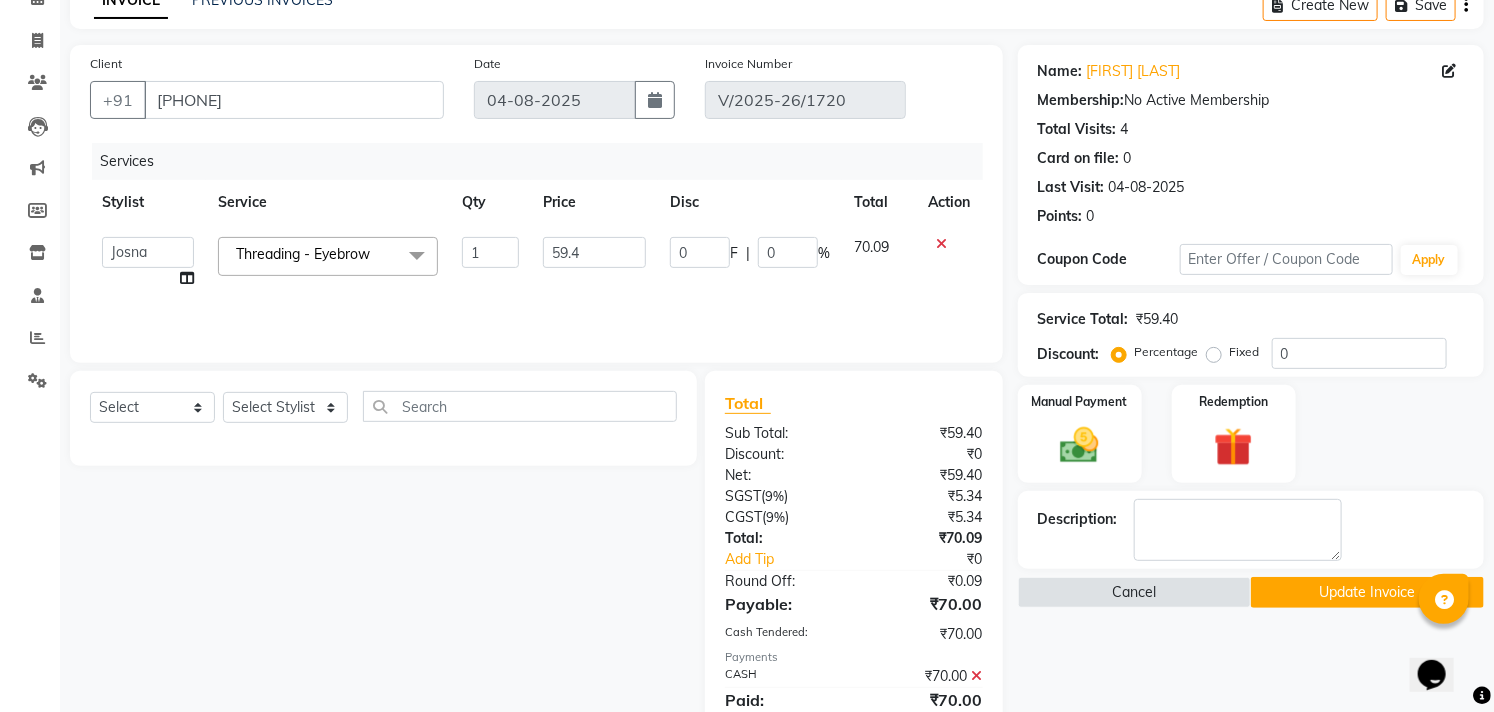 scroll, scrollTop: 180, scrollLeft: 0, axis: vertical 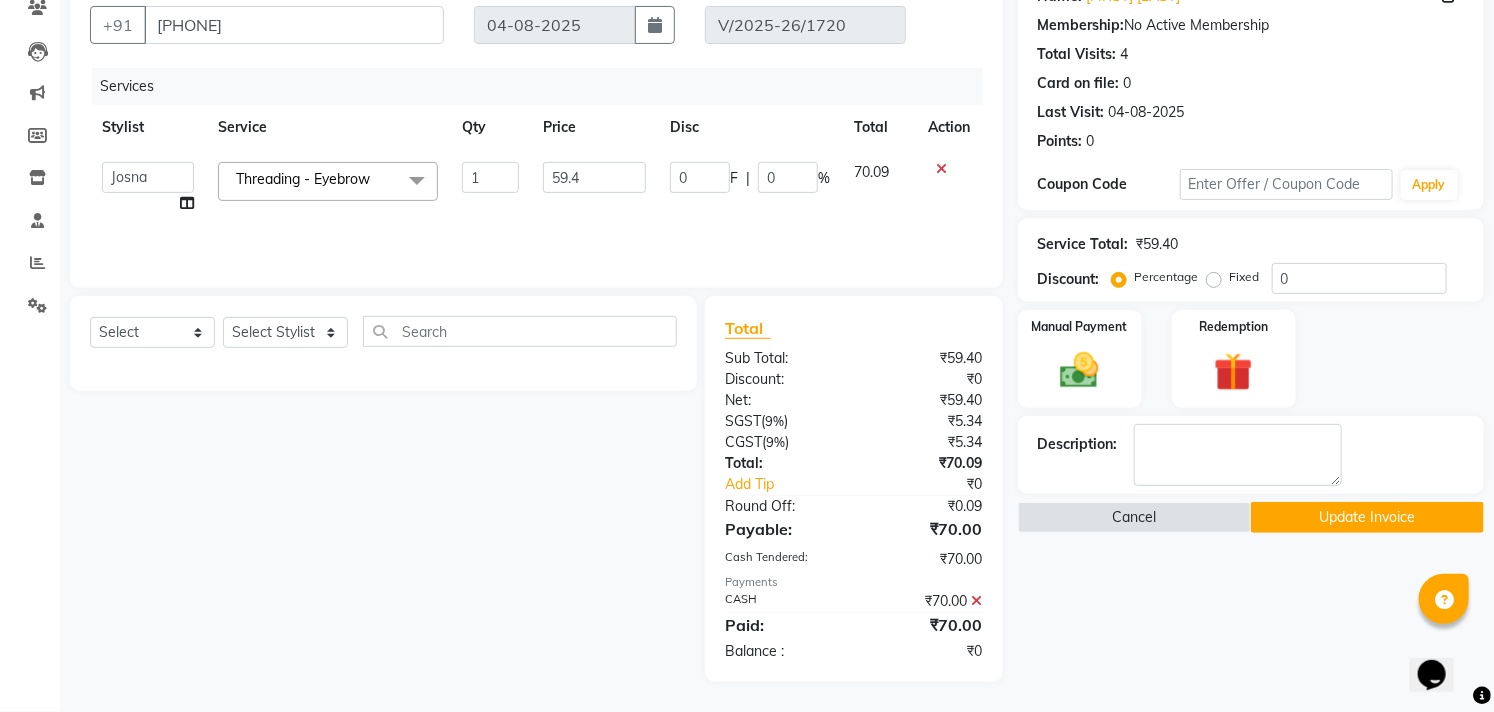 click on "Update Invoice" 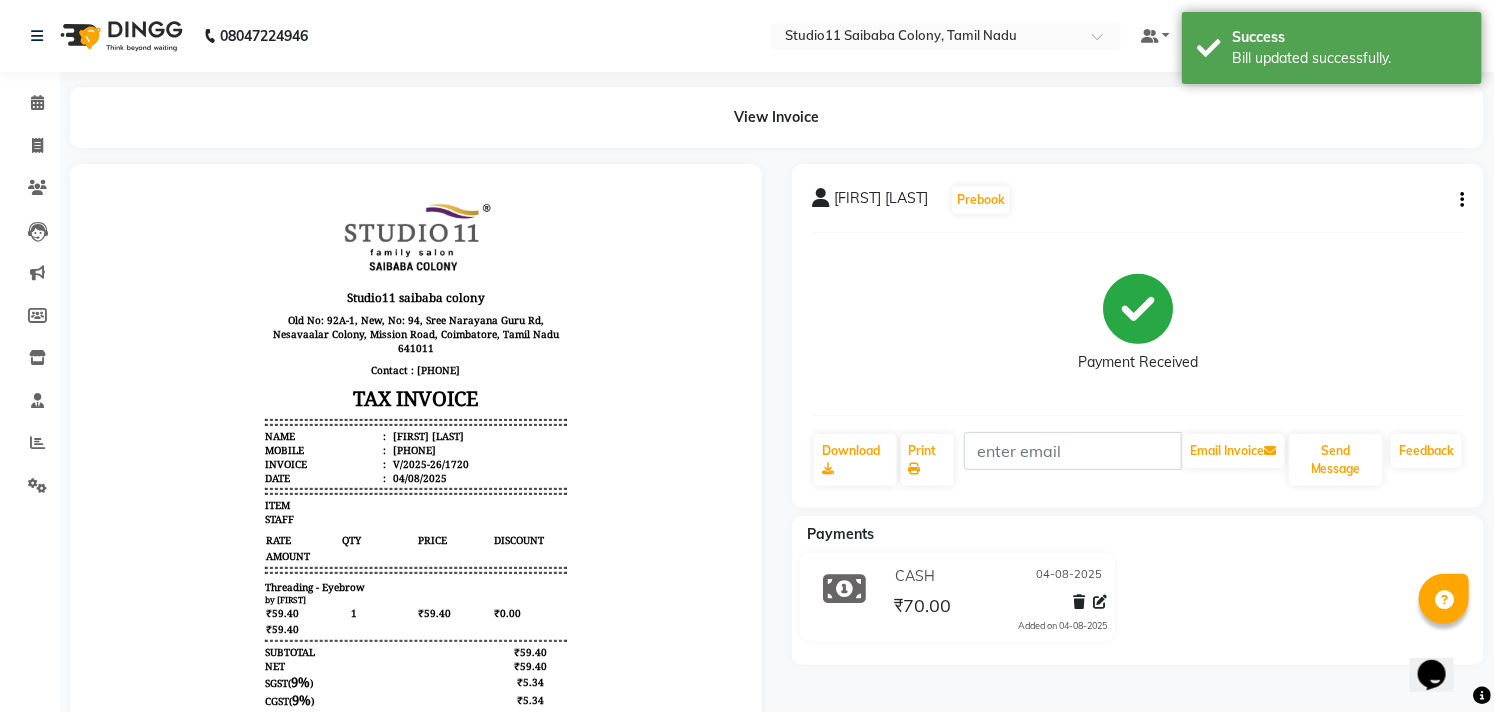 scroll, scrollTop: 0, scrollLeft: 0, axis: both 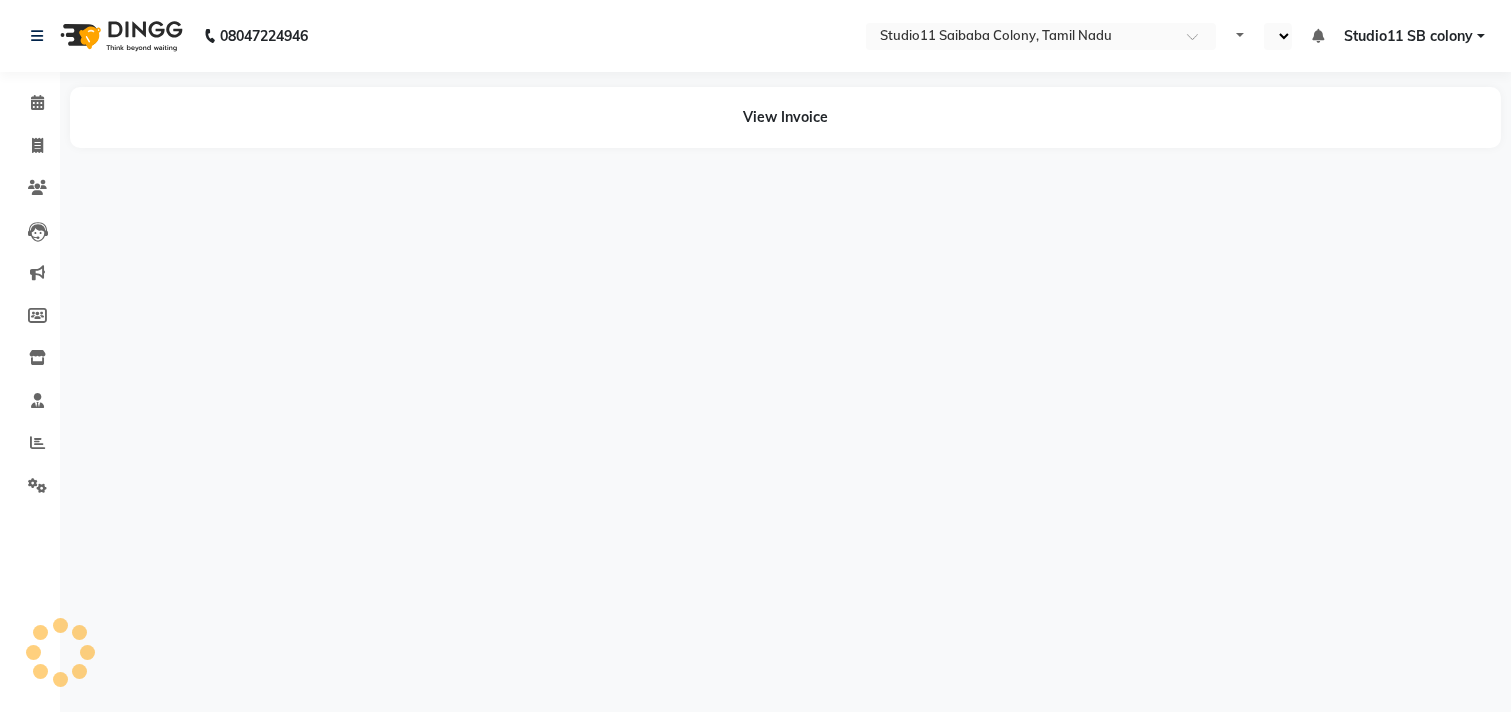 select on "en" 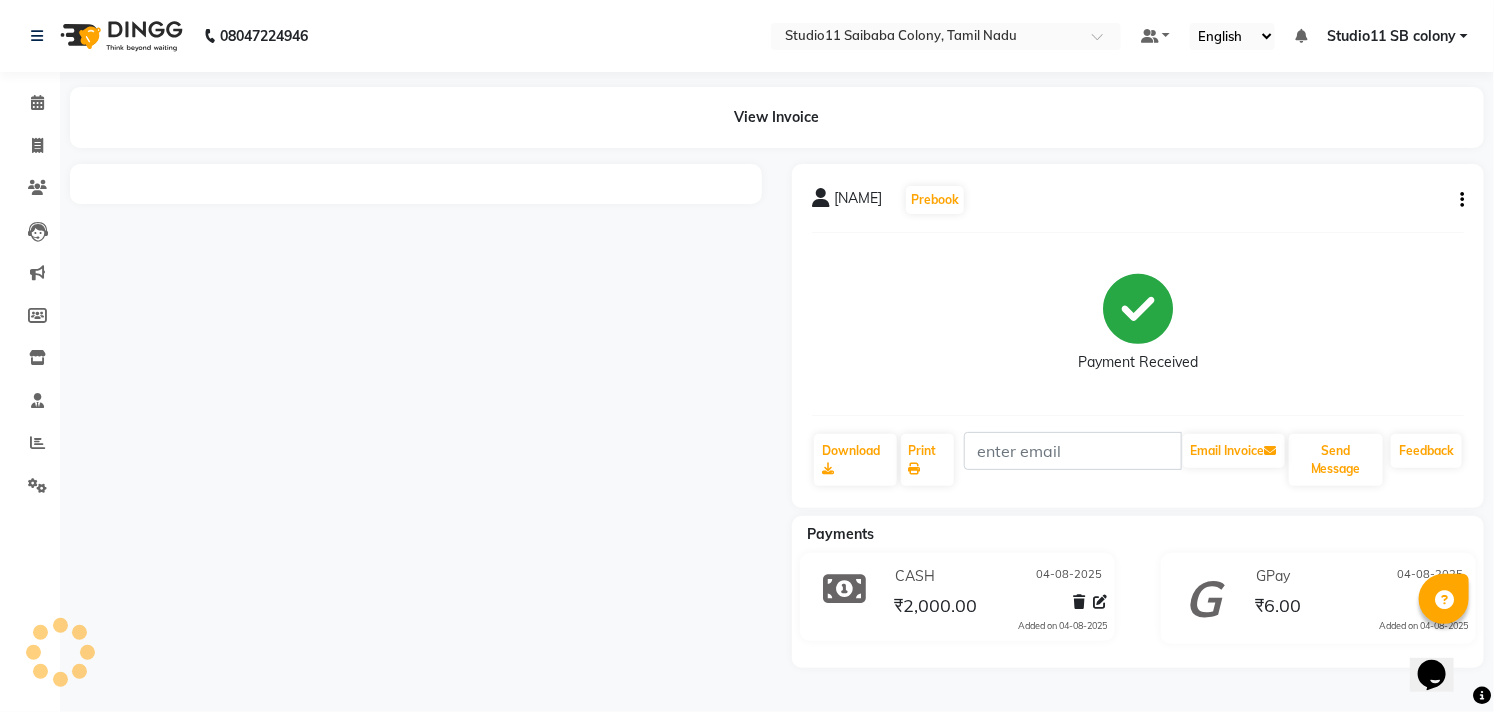 scroll, scrollTop: 0, scrollLeft: 0, axis: both 